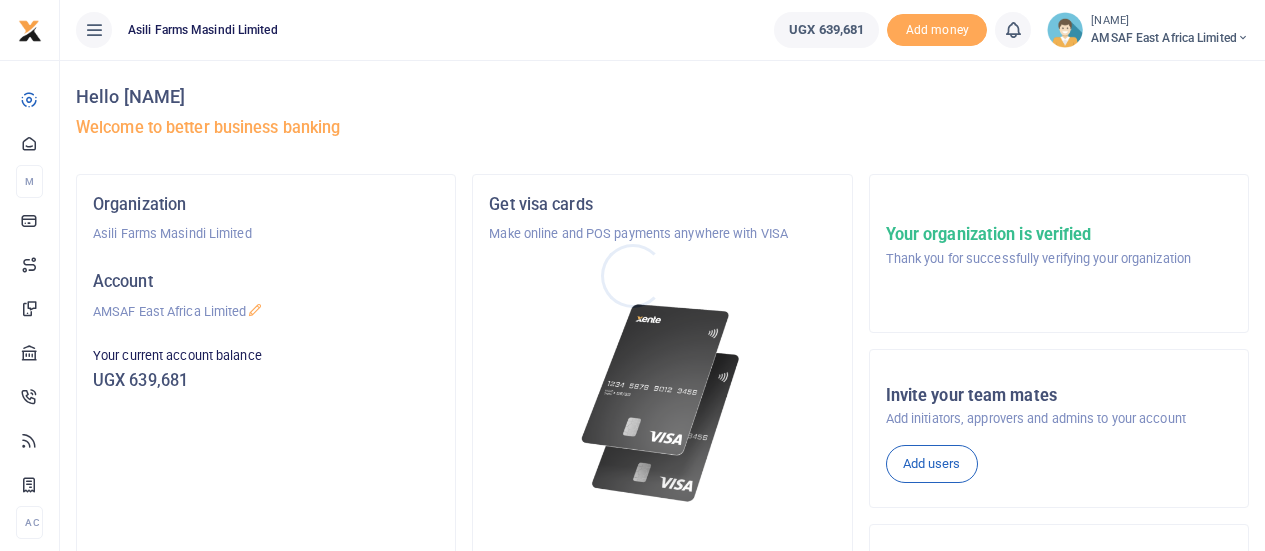 scroll, scrollTop: 0, scrollLeft: 0, axis: both 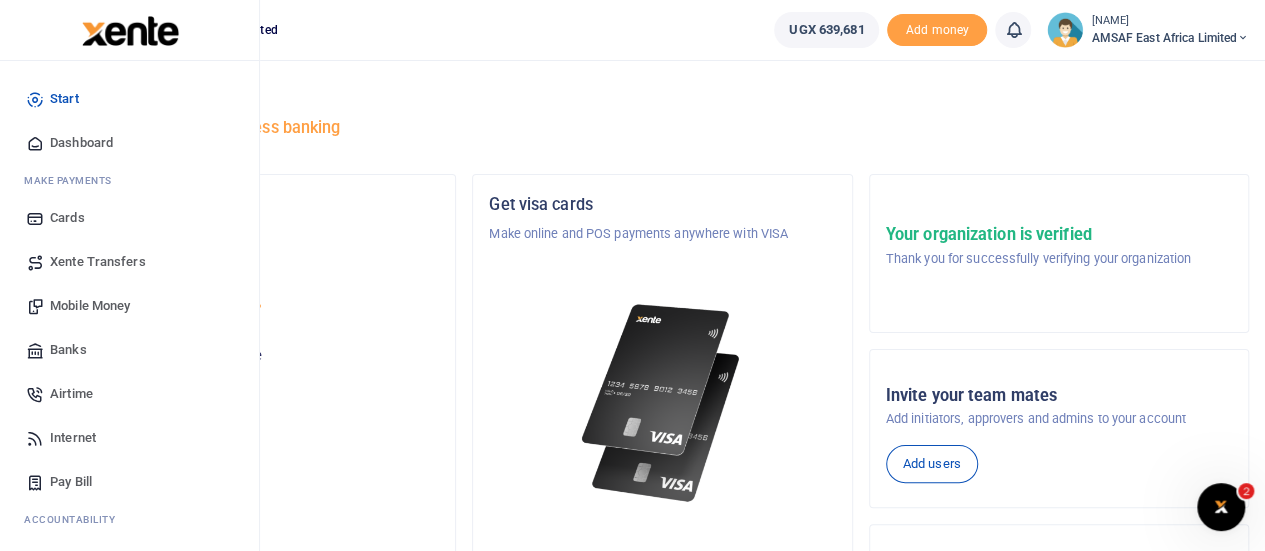 click on "Banks" at bounding box center (68, 350) 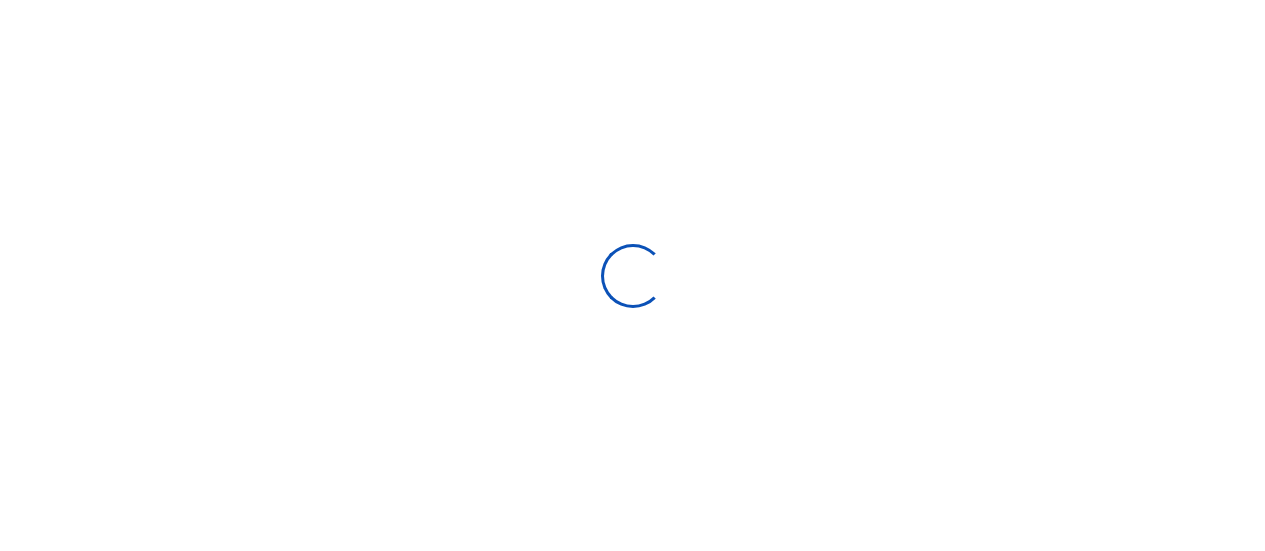 scroll, scrollTop: 0, scrollLeft: 0, axis: both 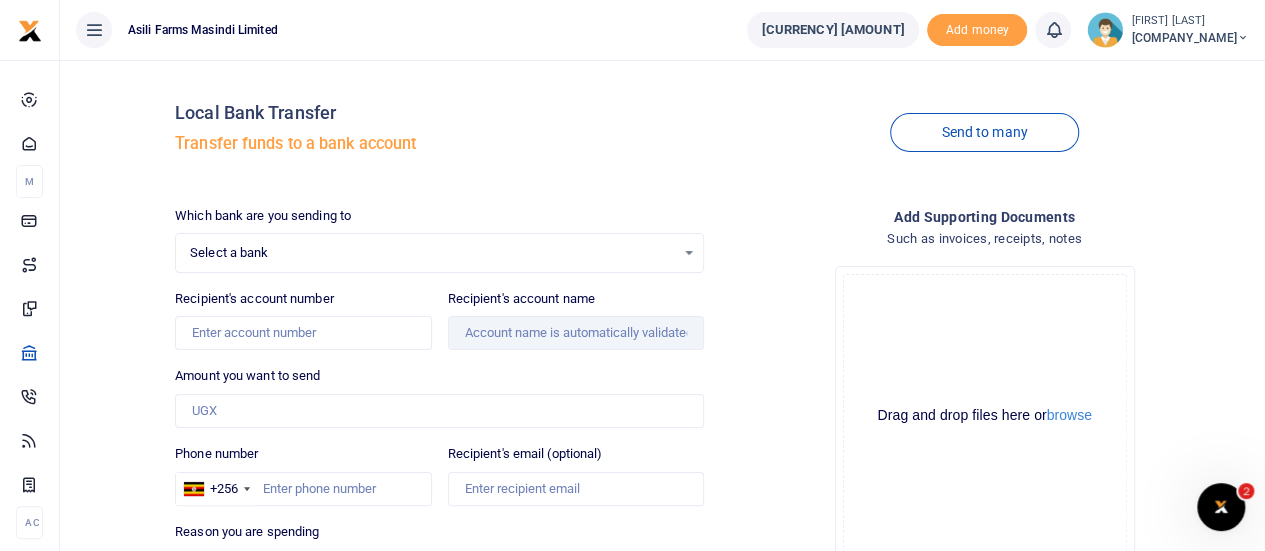click at bounding box center [632, 275] 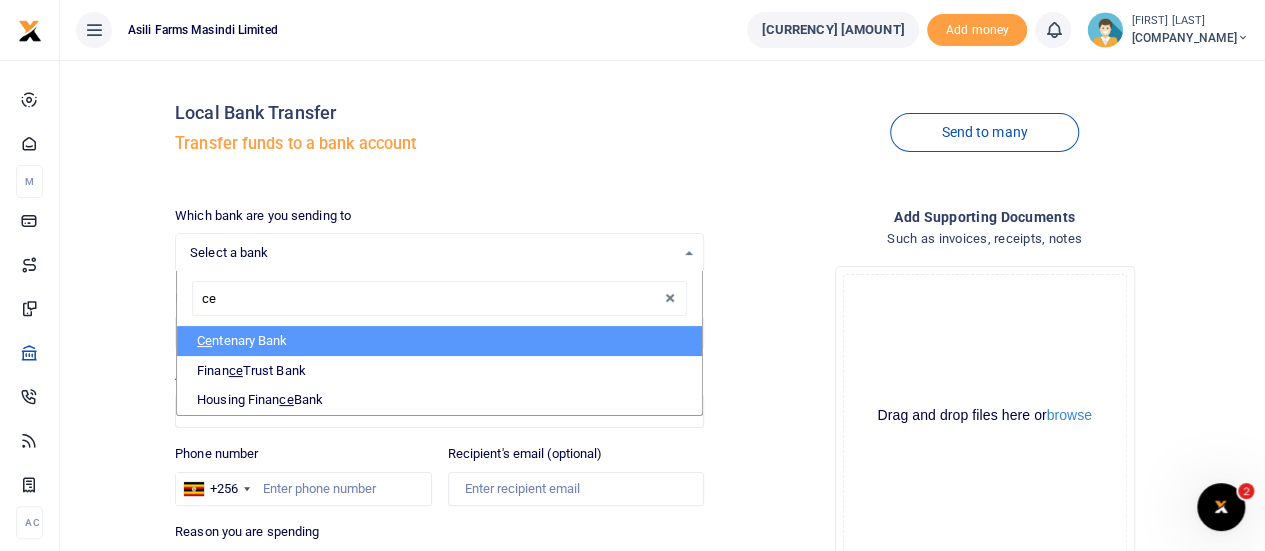 click on "Ce ntenary Bank" at bounding box center (439, 341) 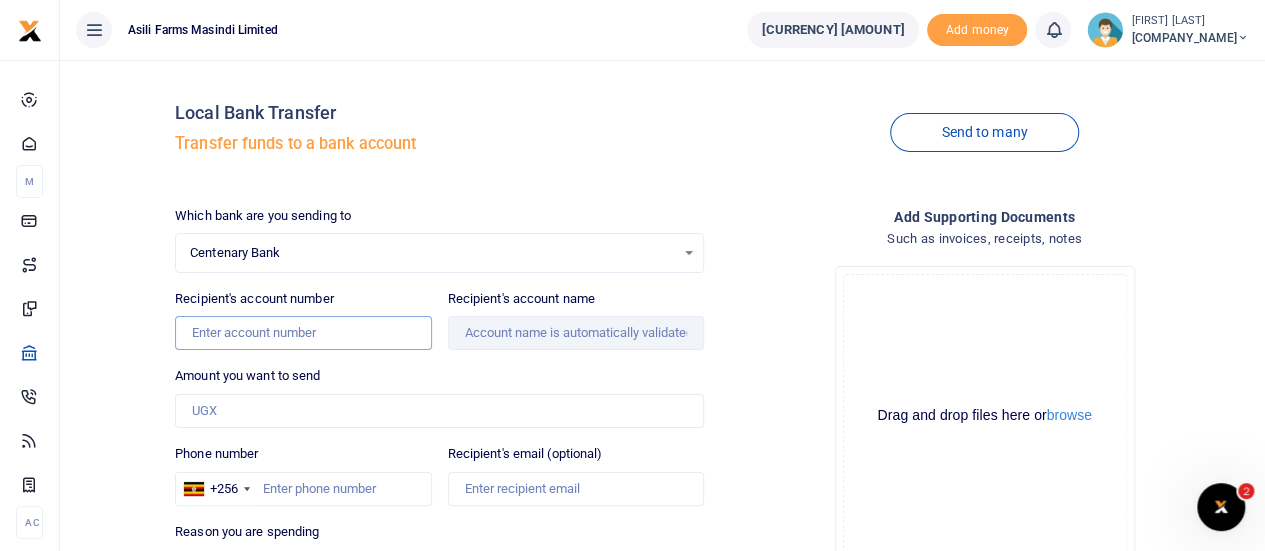 click on "Recipient's account number" at bounding box center [303, 333] 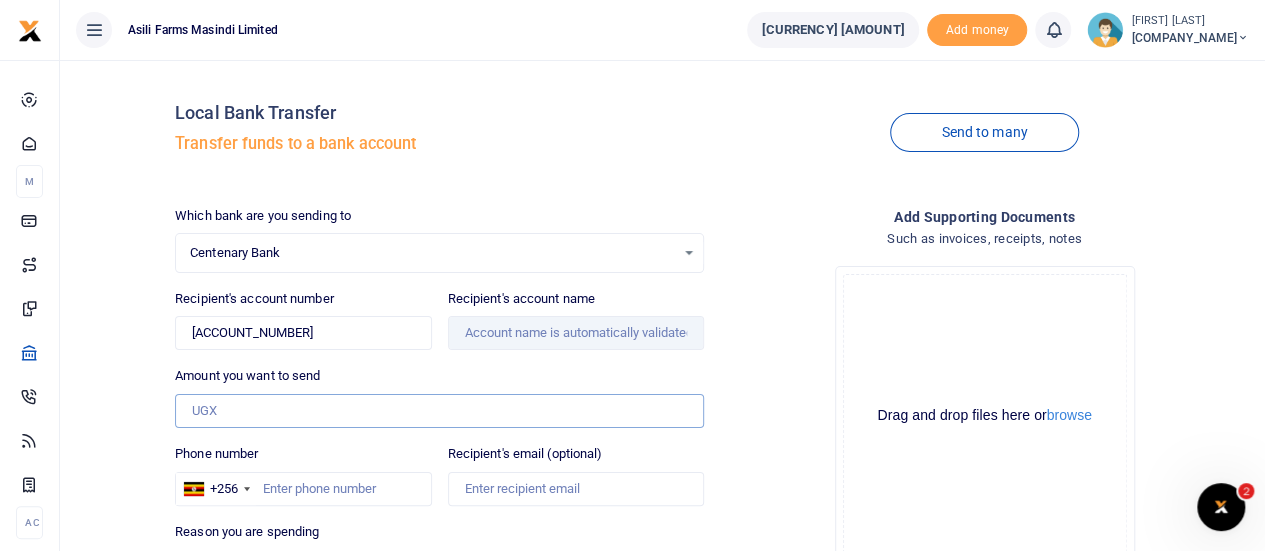click on "Amount you want to send" at bounding box center [439, 411] 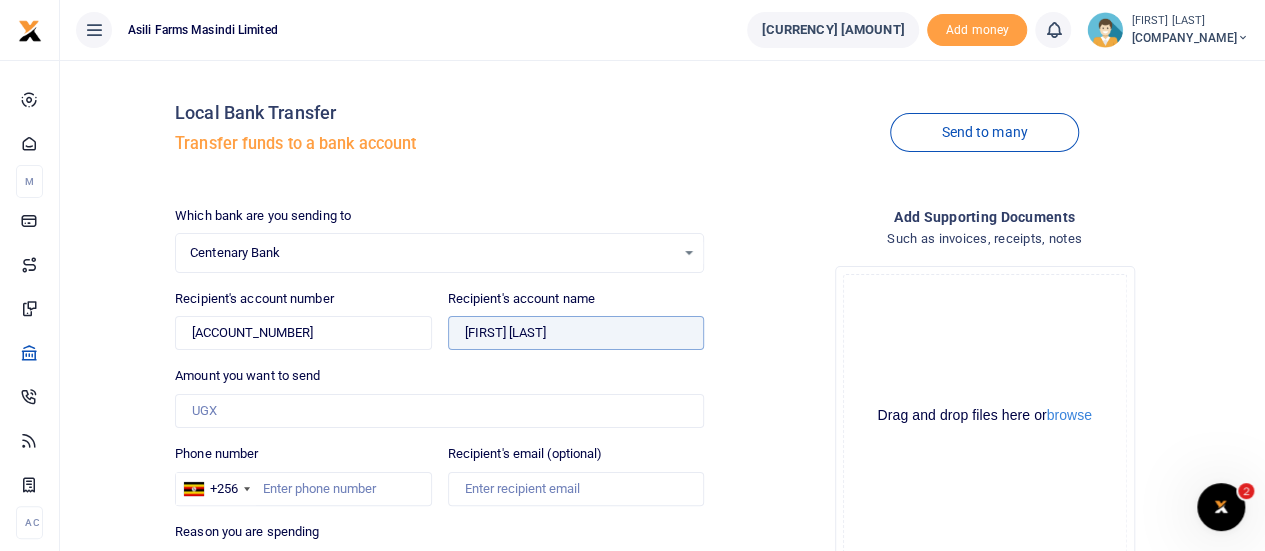 drag, startPoint x: 464, startPoint y: 329, endPoint x: 582, endPoint y: 333, distance: 118.06778 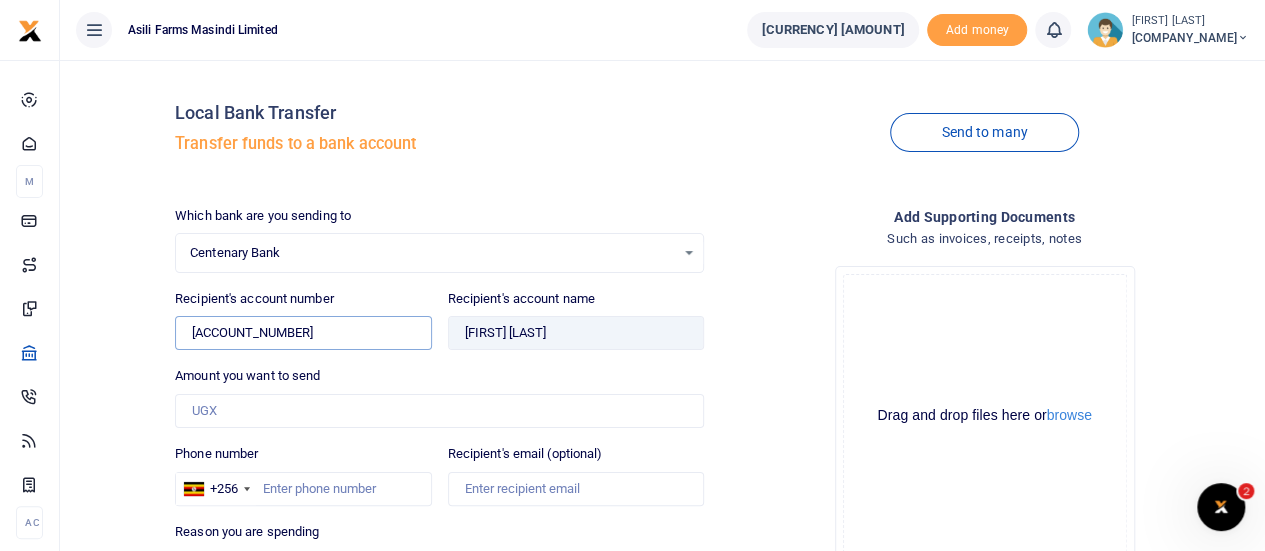 click on "[ACCOUNT_NUMBER]" at bounding box center [303, 333] 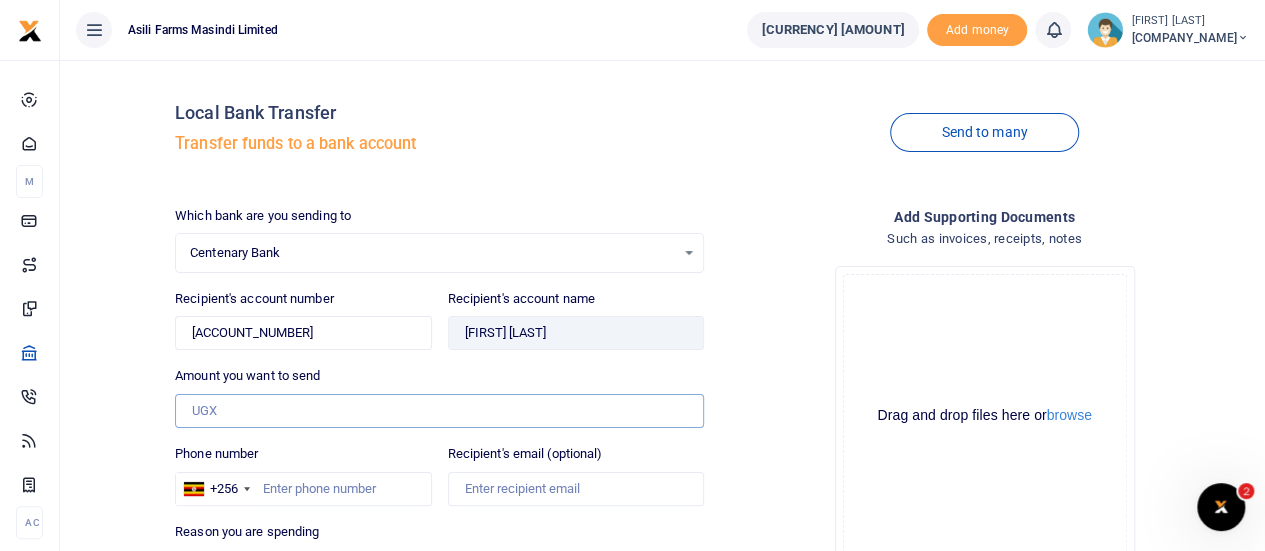 click on "Amount you want to send" at bounding box center (439, 411) 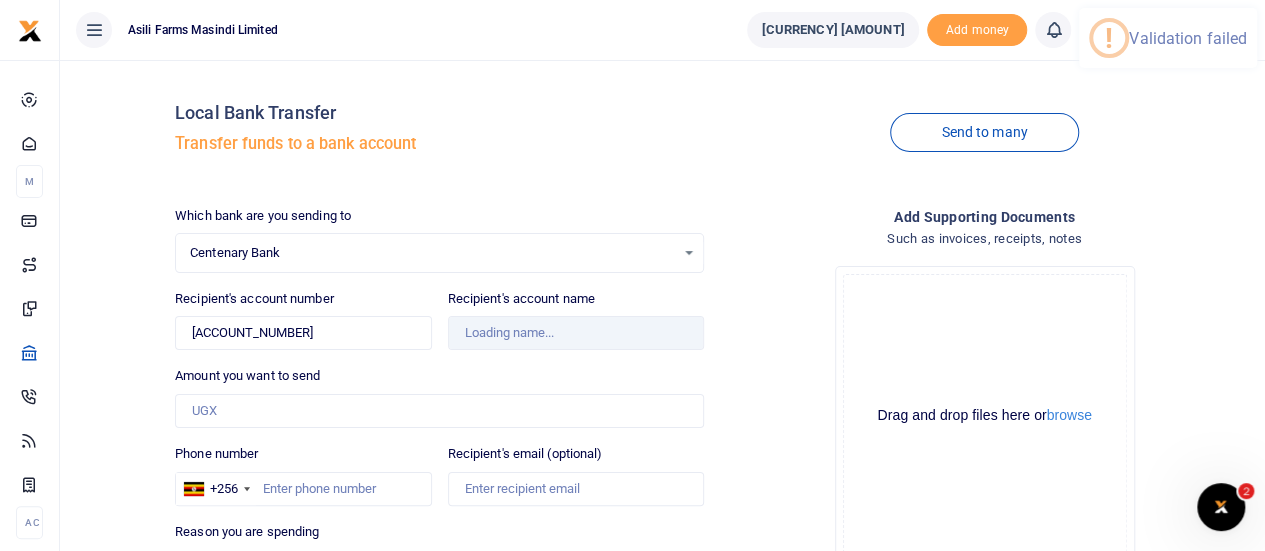 click on "Centenary Bank" at bounding box center (432, 253) 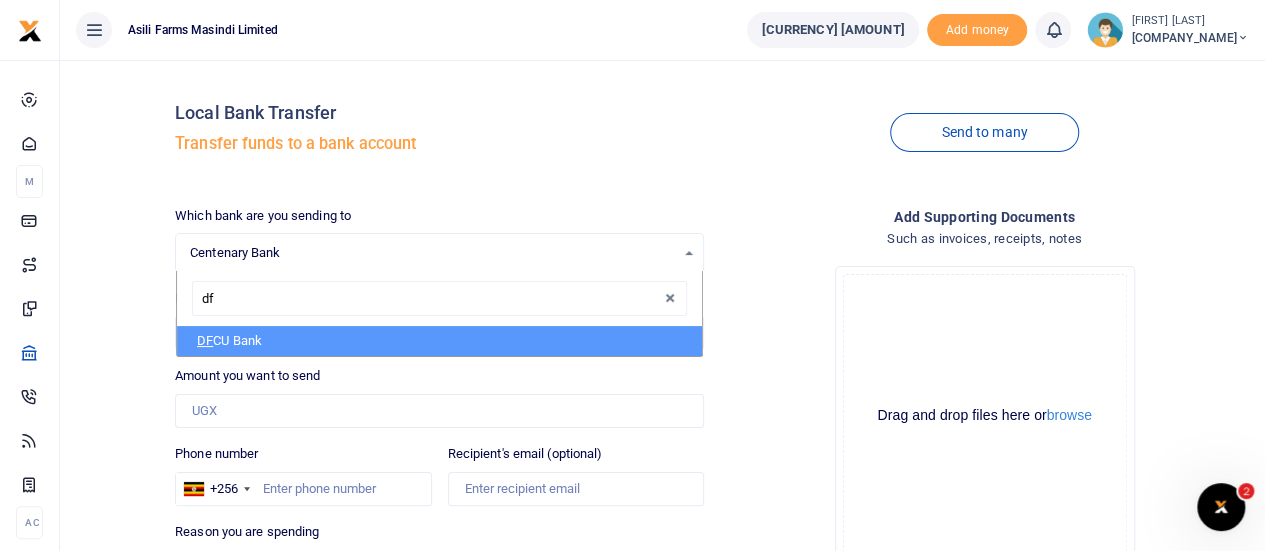 click on "DF CU Bank" at bounding box center (439, 341) 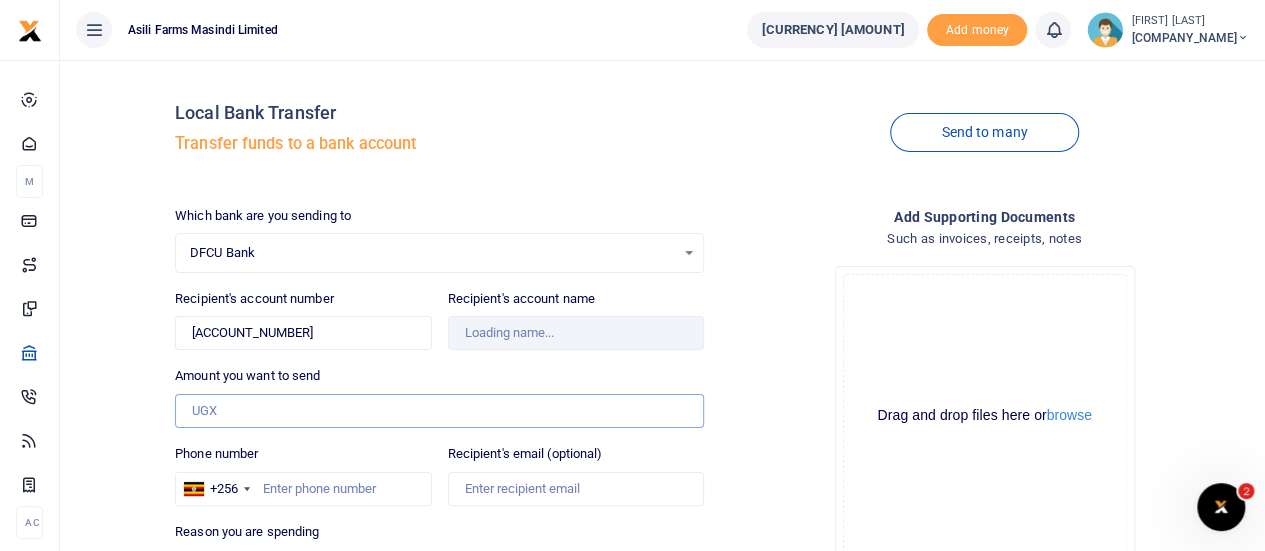click on "Amount you want to send" at bounding box center [439, 411] 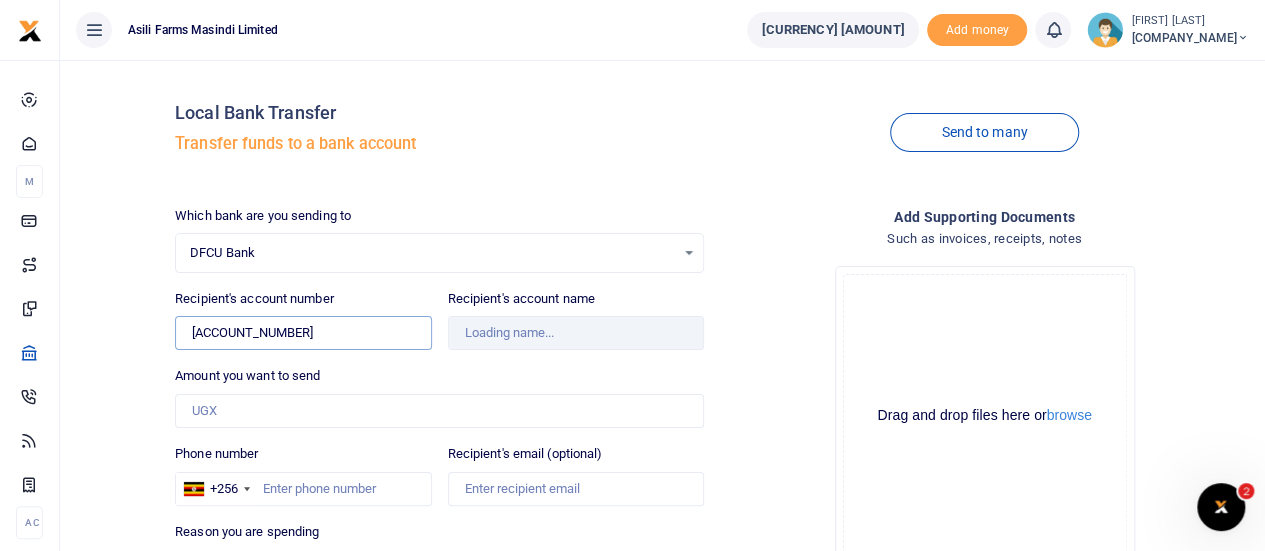 click on "[ACCOUNT_NUMBER]" at bounding box center (303, 333) 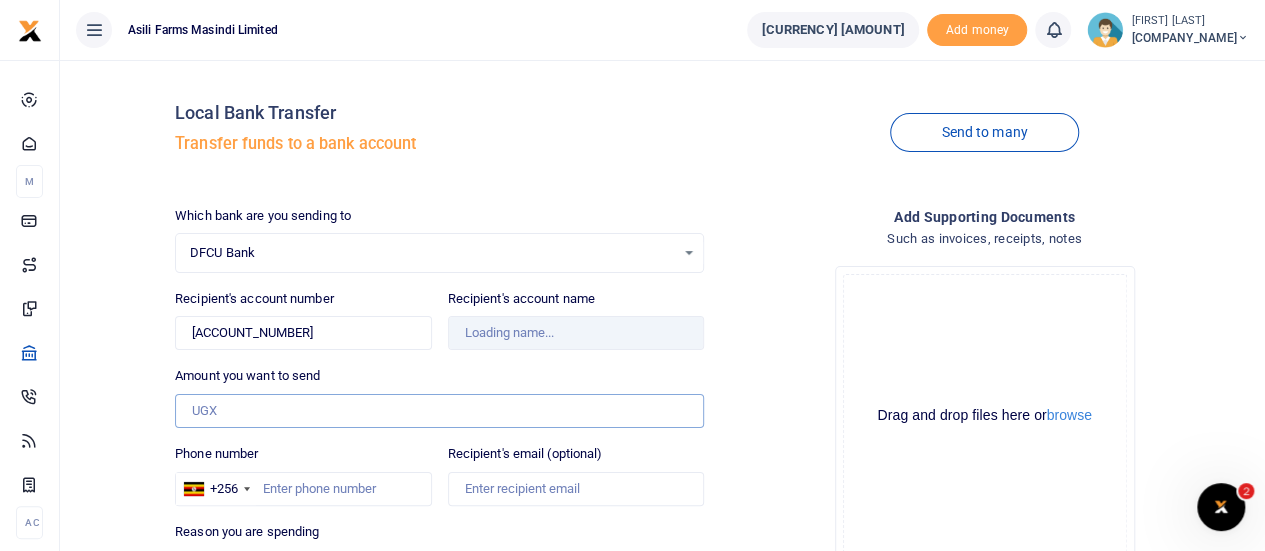 click on "Amount you want to send" at bounding box center (439, 411) 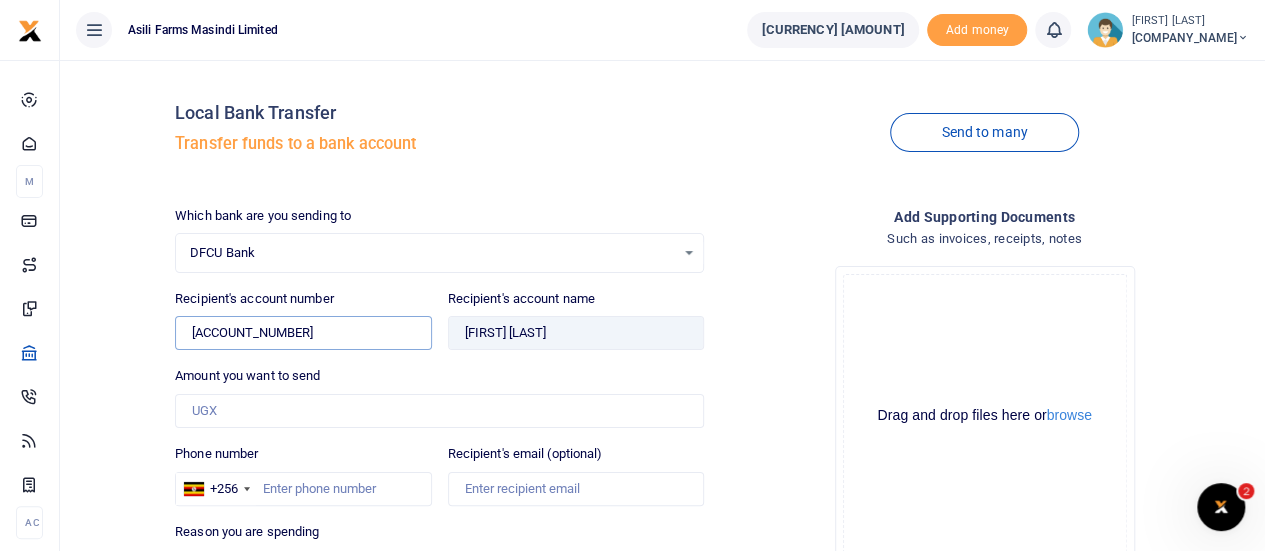 click on "[ACCOUNT_NUMBER]" at bounding box center (303, 333) 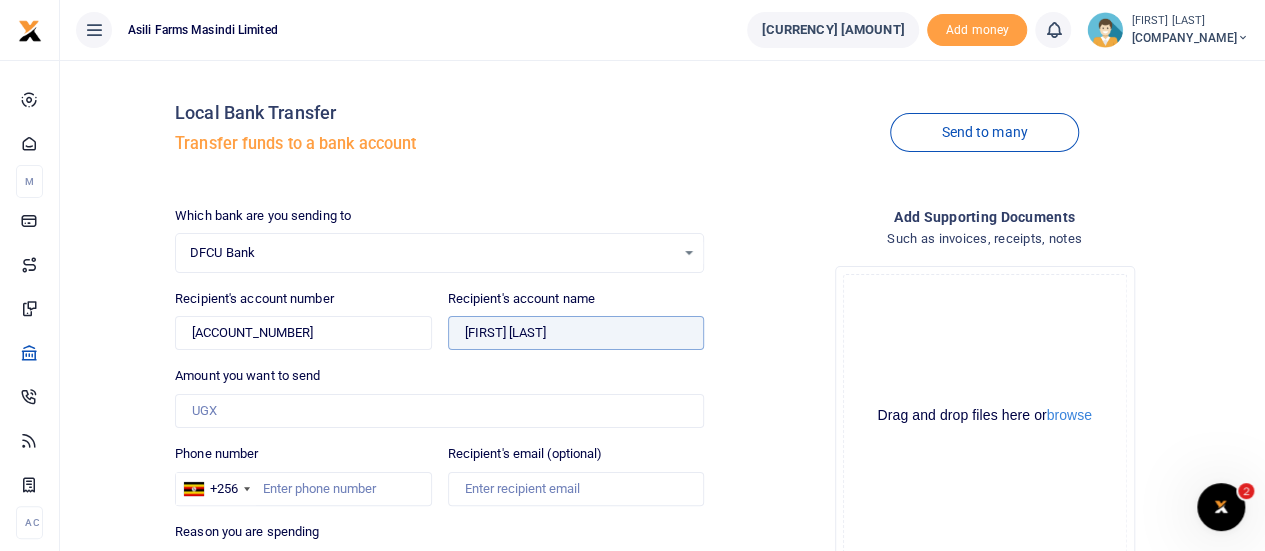click on "Found" at bounding box center (576, 333) 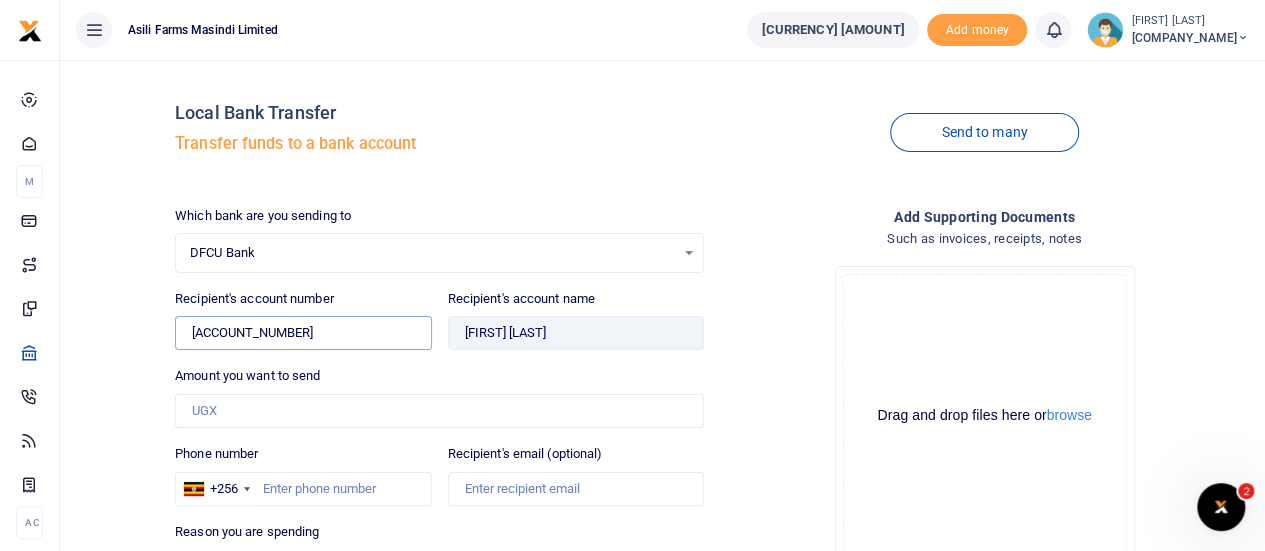 click on "[ACCOUNT_NUMBER]" at bounding box center [303, 333] 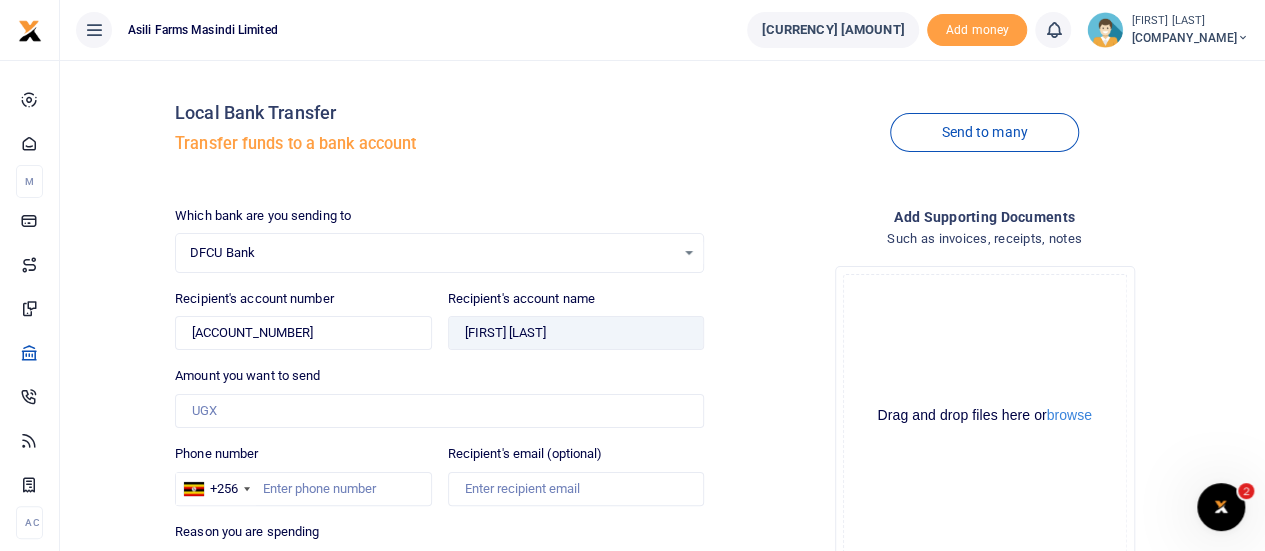 click on "DFCU Bank" at bounding box center (432, 253) 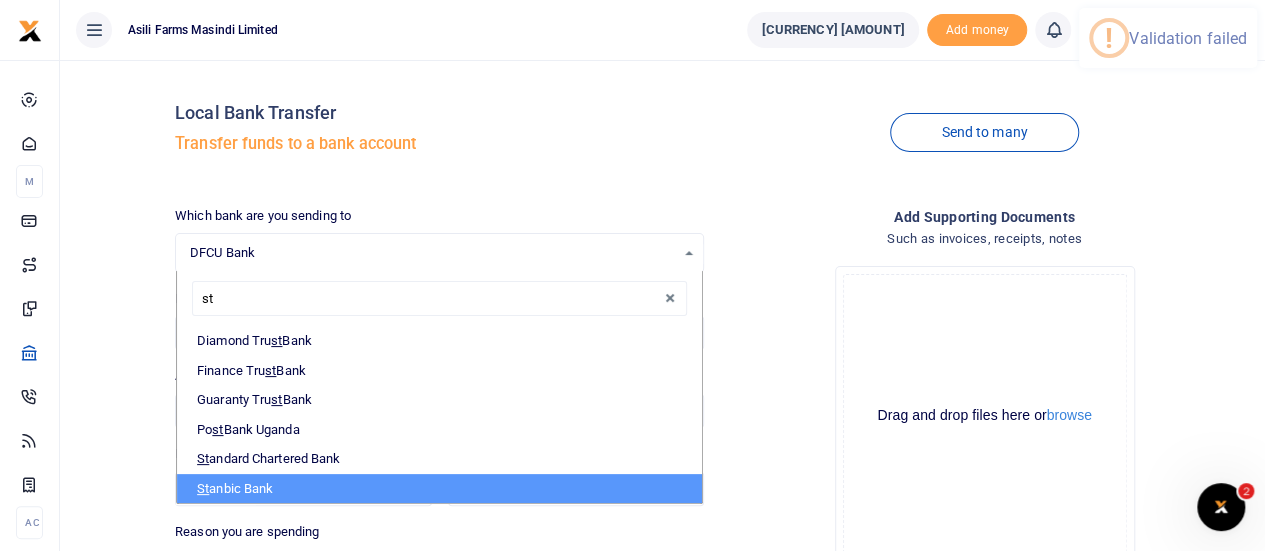 click on "St anbic Bank" at bounding box center [439, 489] 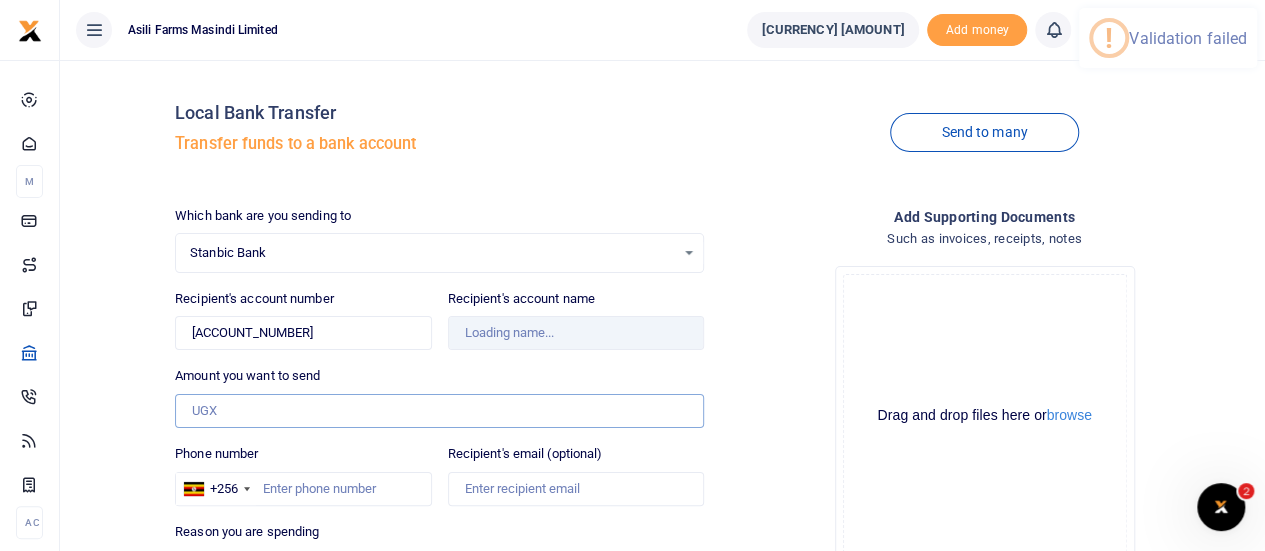 click on "Amount you want to send" at bounding box center (439, 411) 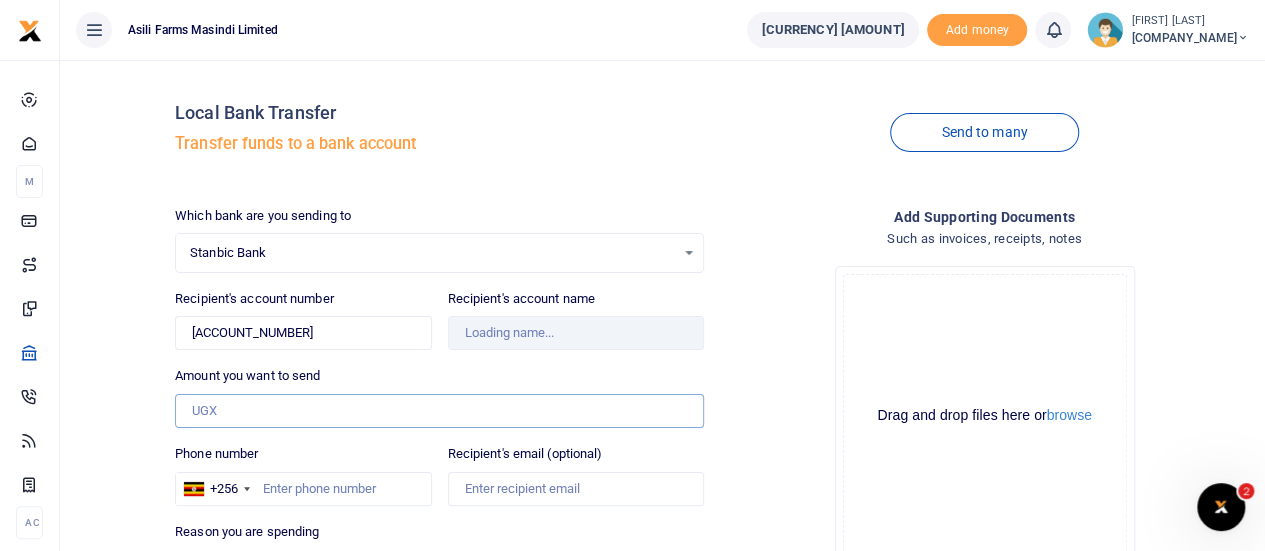 click on "Amount you want to send" at bounding box center [439, 411] 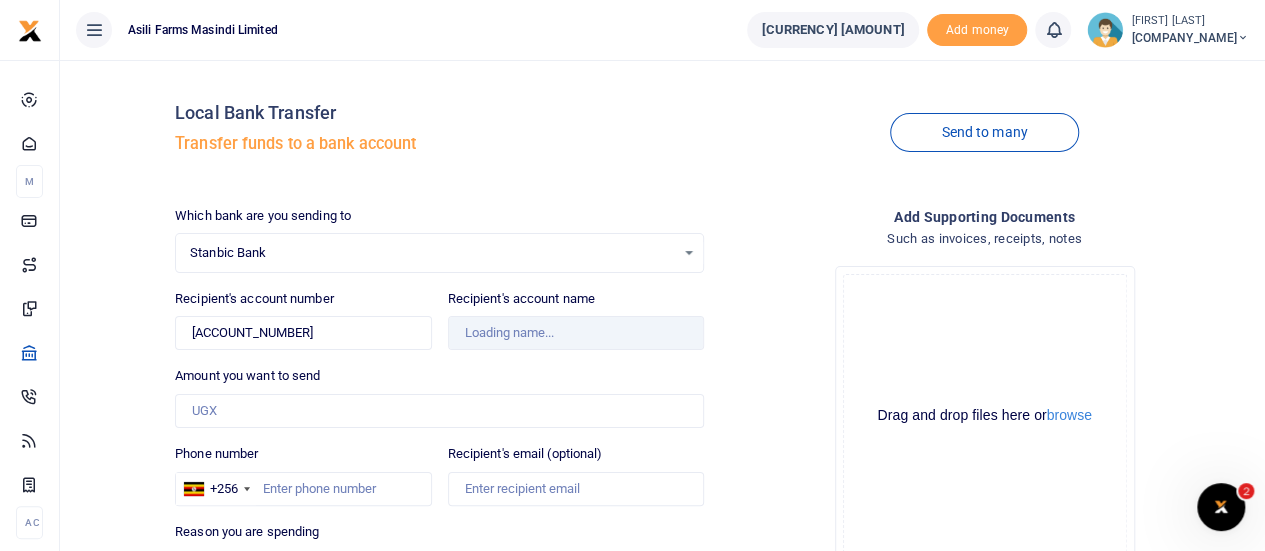 click on "Amount you want to send
Amount is required." at bounding box center [439, 239] 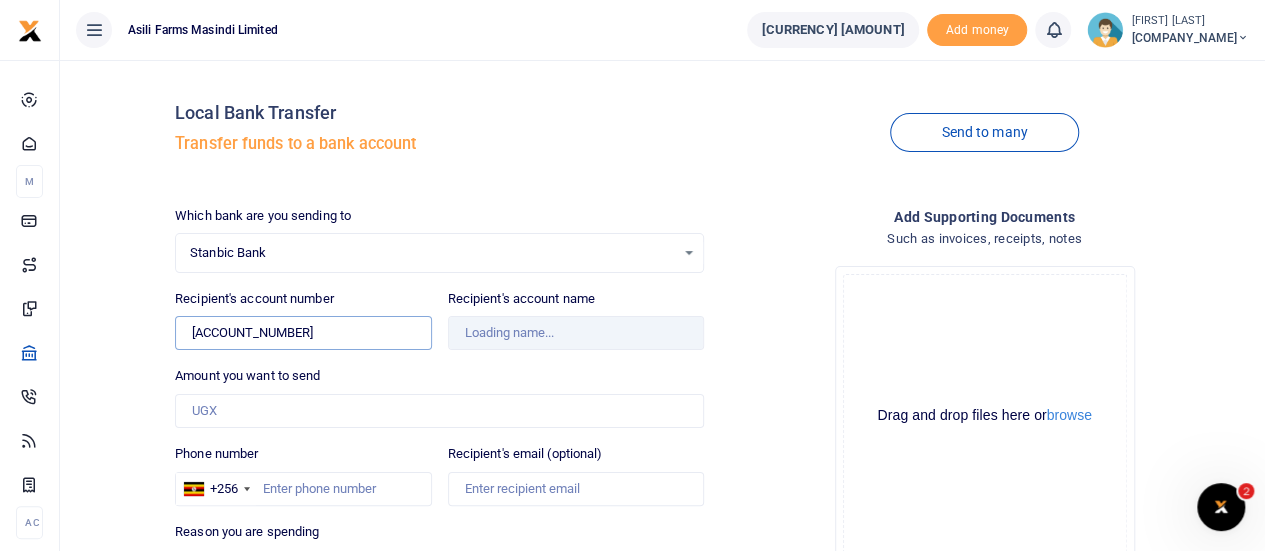 click on "[ACCOUNT_NUMBER]" at bounding box center (303, 333) 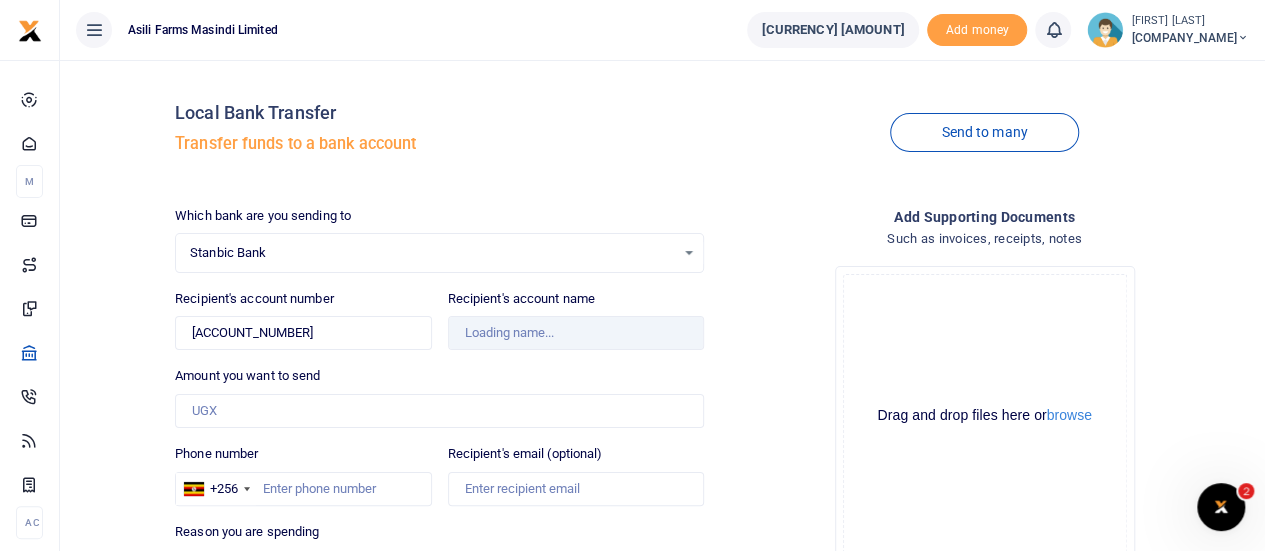 click on "Amount you want to send
Amount is required." at bounding box center [439, 239] 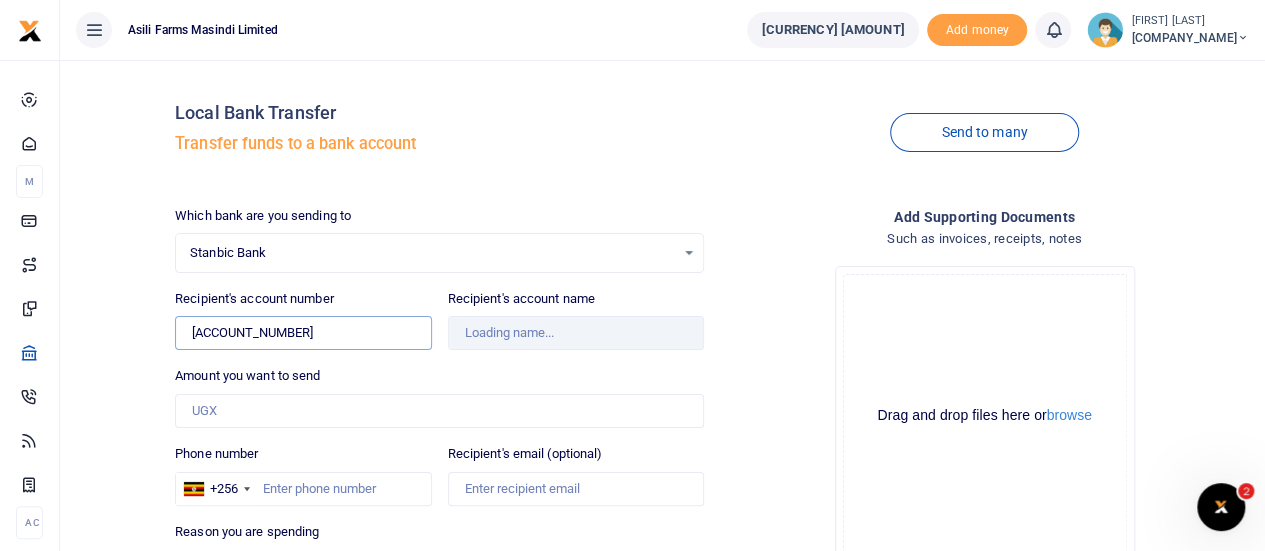 click on "[ACCOUNT_NUMBER]" at bounding box center (303, 333) 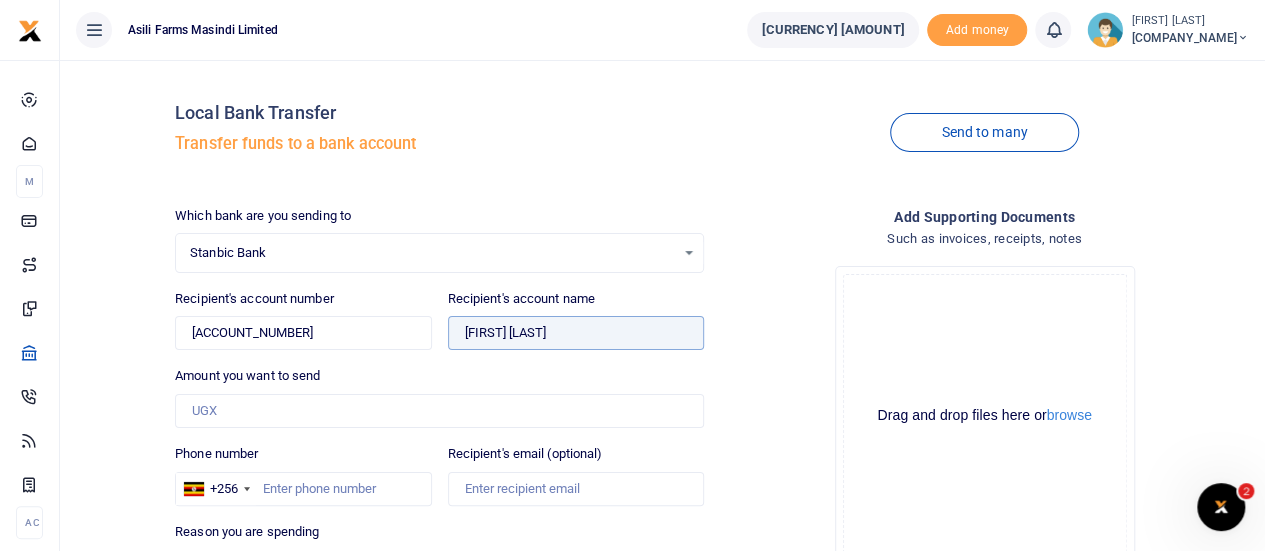 click on "Found" at bounding box center [576, 333] 